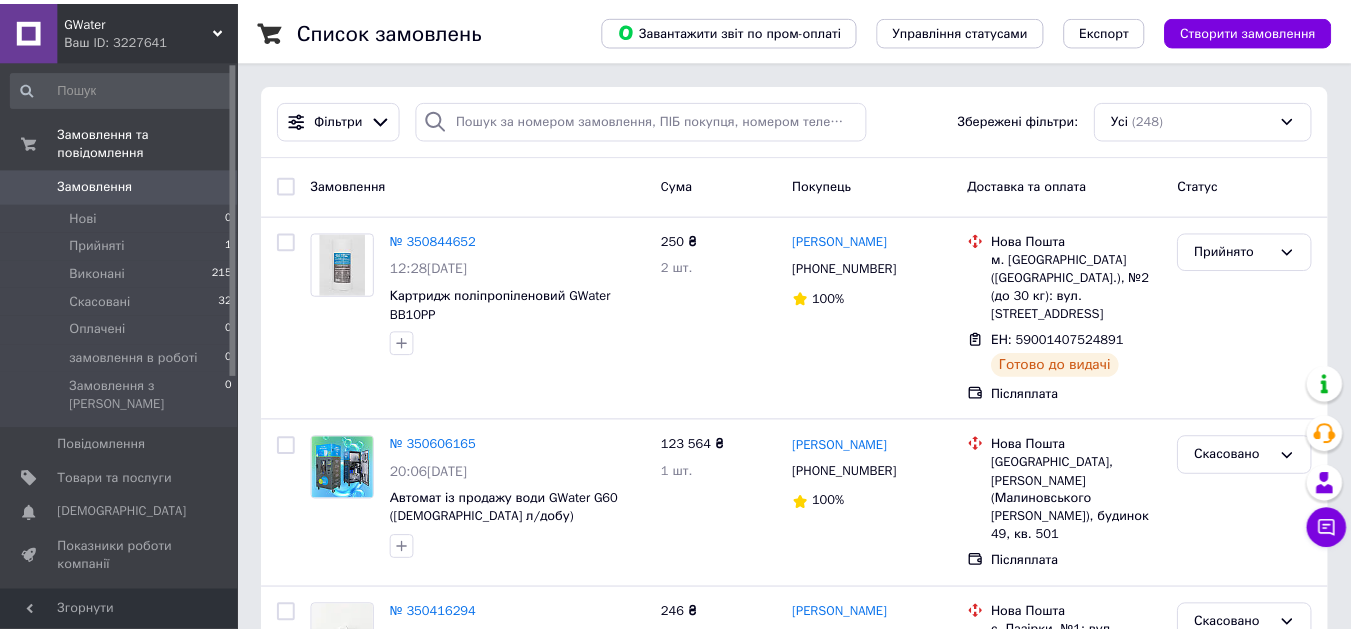 scroll, scrollTop: 0, scrollLeft: 0, axis: both 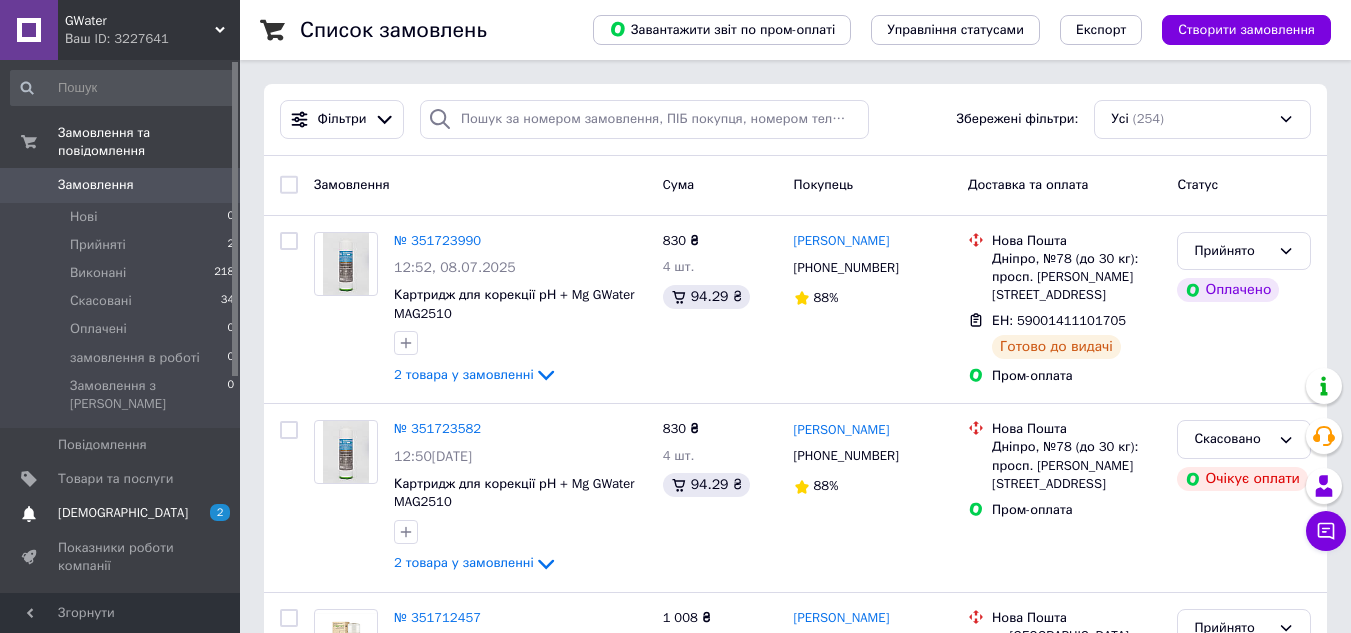 click on "[DEMOGRAPHIC_DATA]" at bounding box center [121, 513] 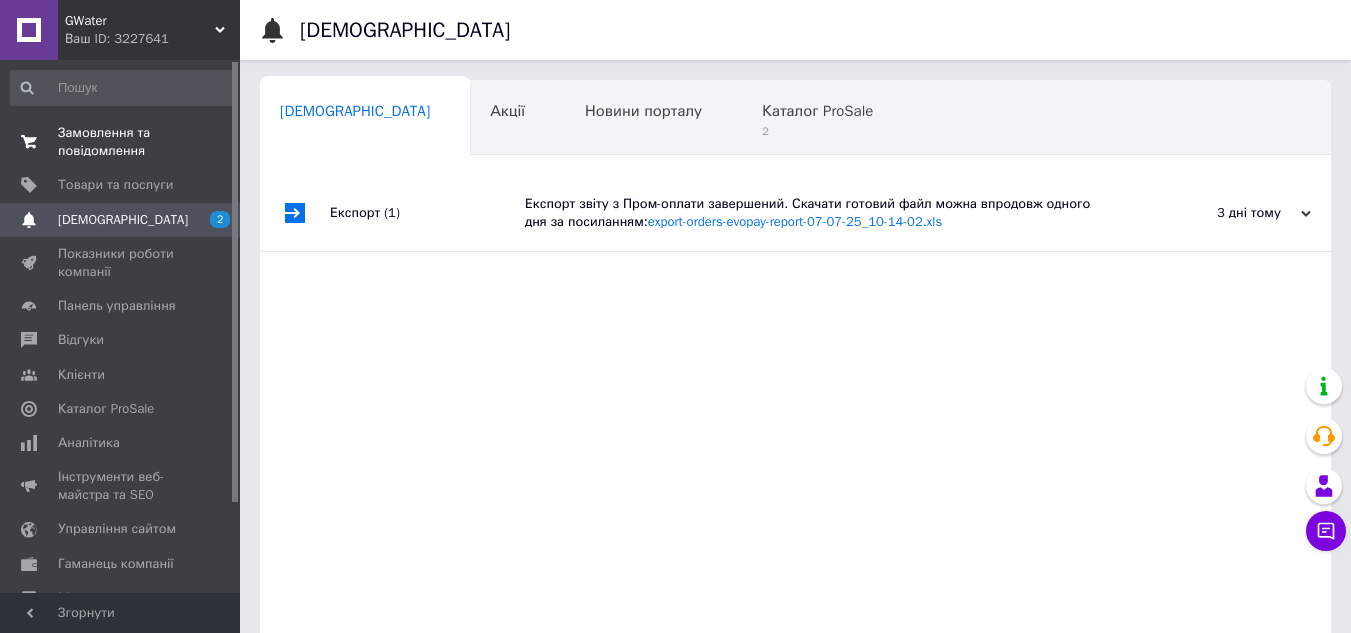 click on "Замовлення та повідомлення" at bounding box center [121, 142] 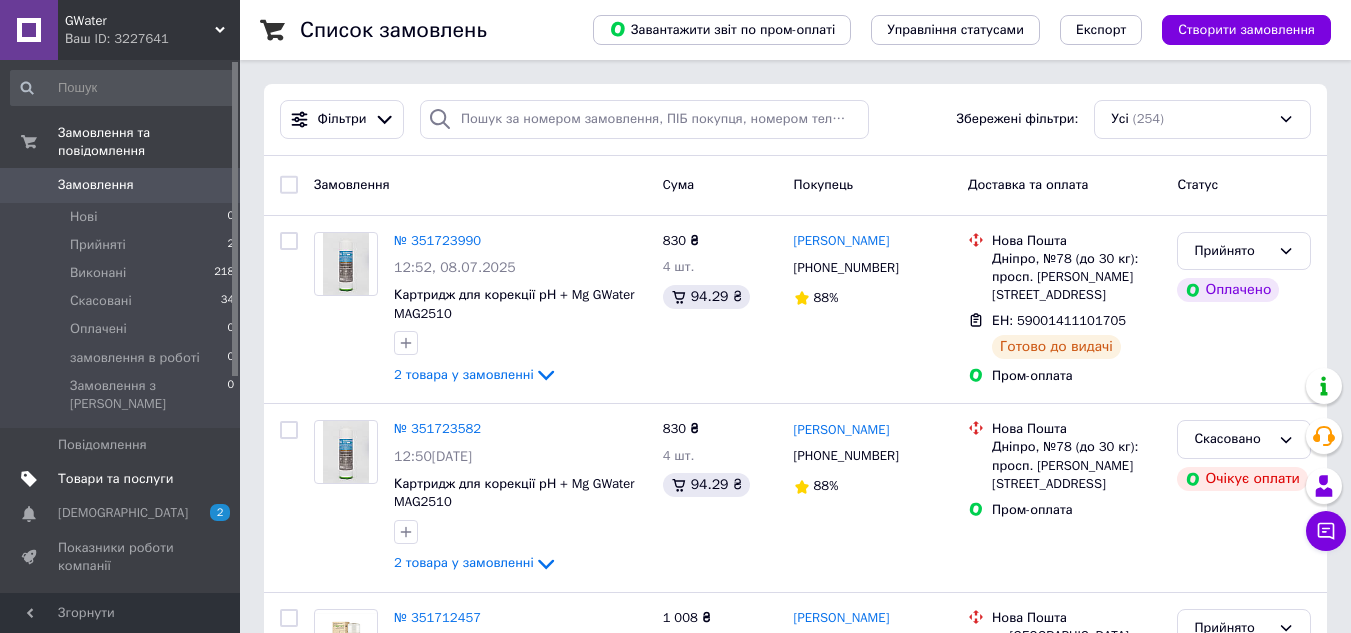 click on "Товари та послуги" at bounding box center (121, 479) 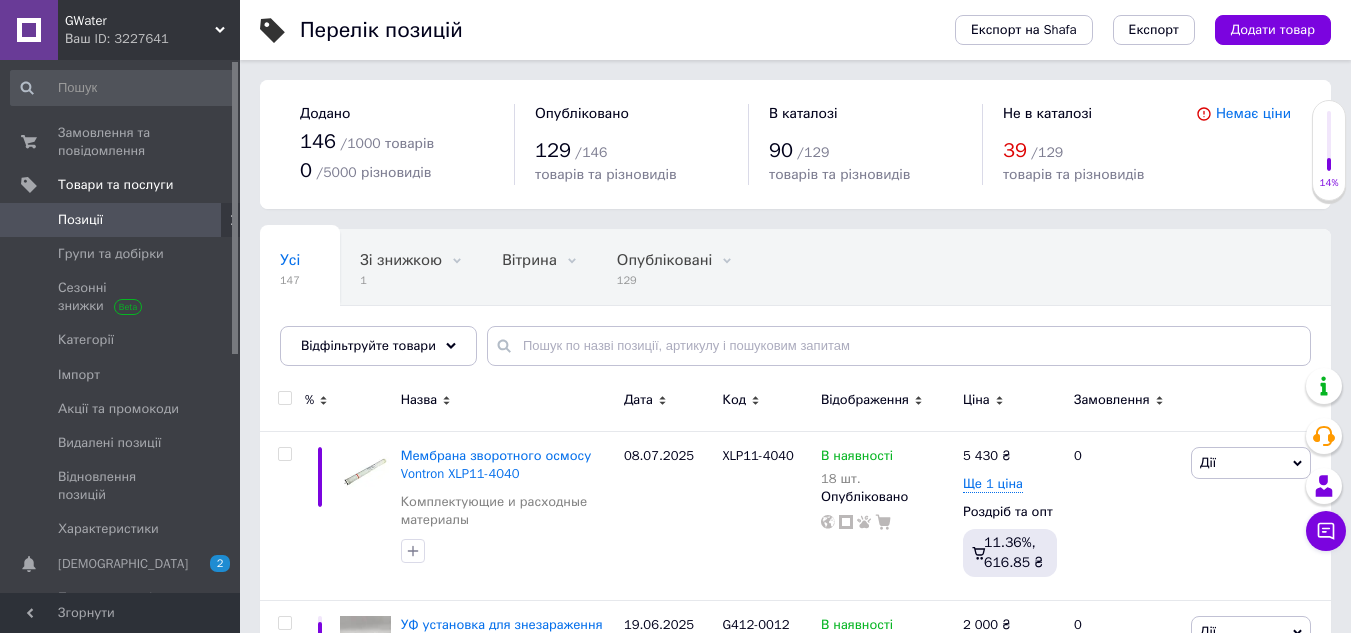 click on "39   / 129" at bounding box center (1099, 151) 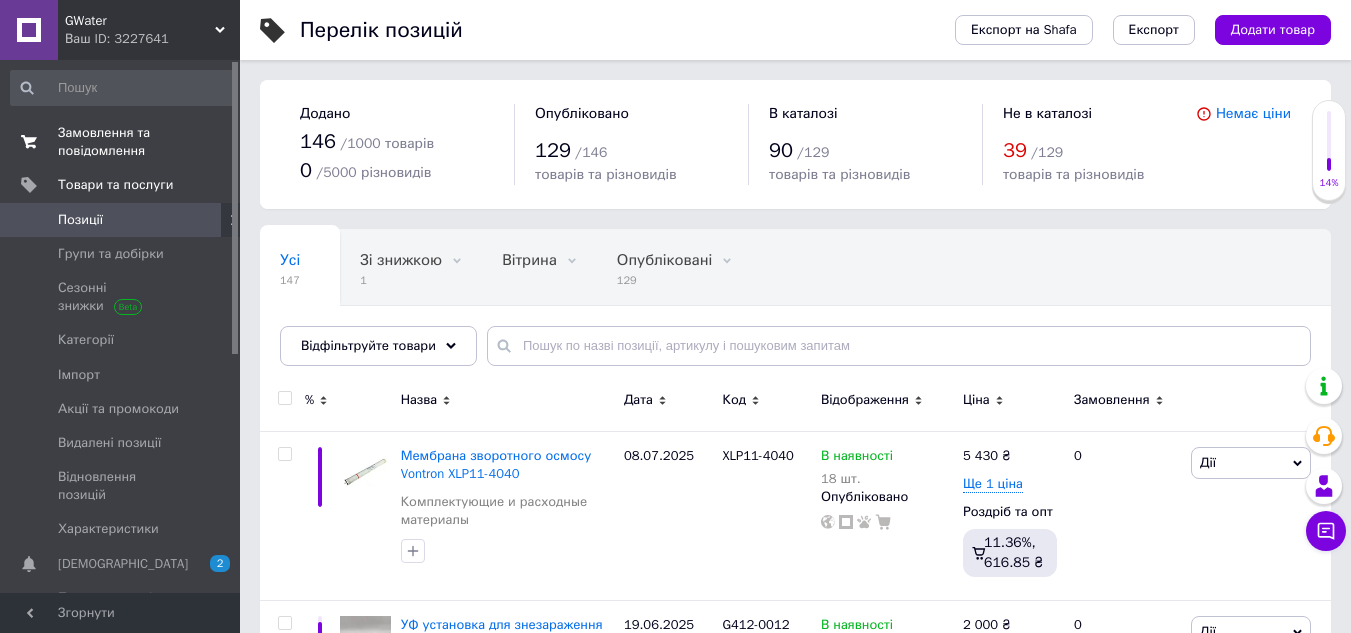 click on "Замовлення та повідомлення" at bounding box center [121, 142] 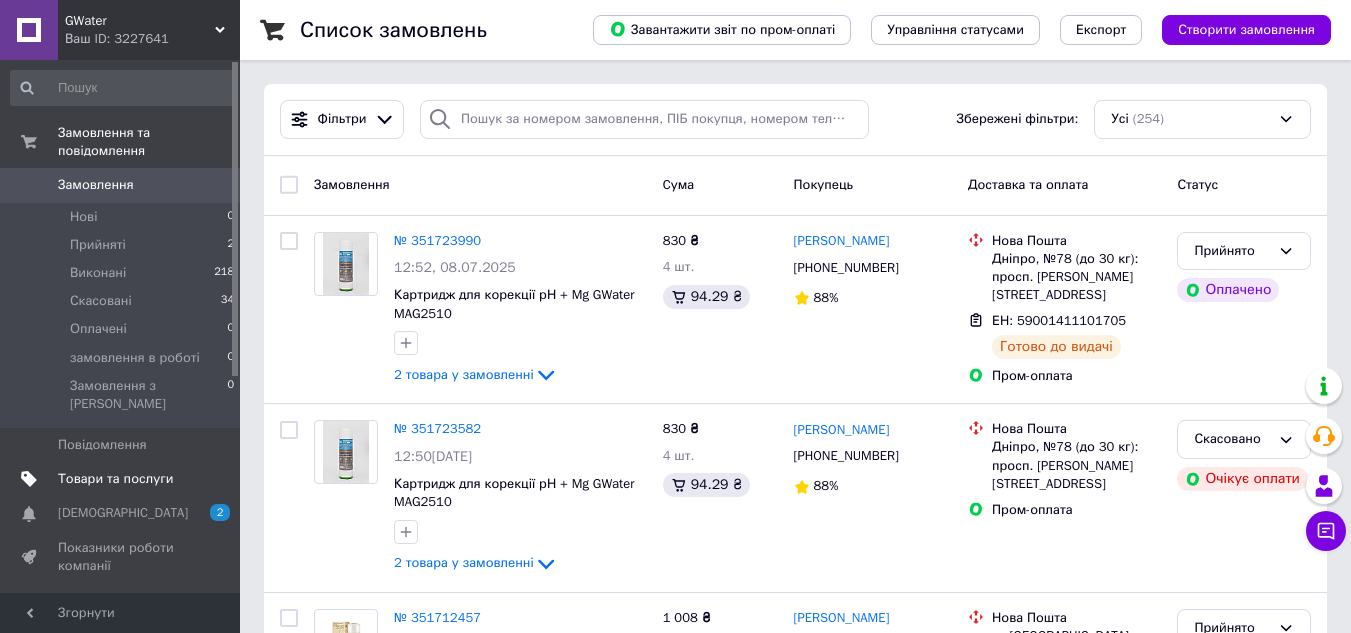 click on "Товари та послуги" at bounding box center (115, 479) 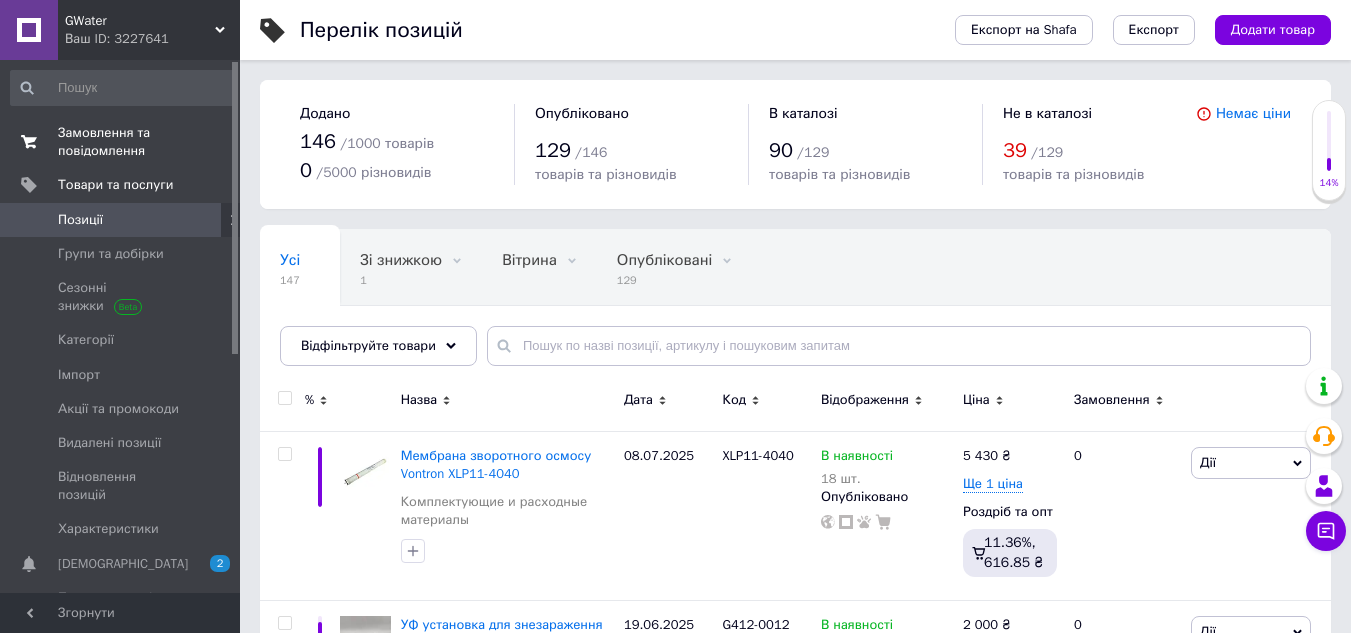 click on "Замовлення та повідомлення" at bounding box center [121, 142] 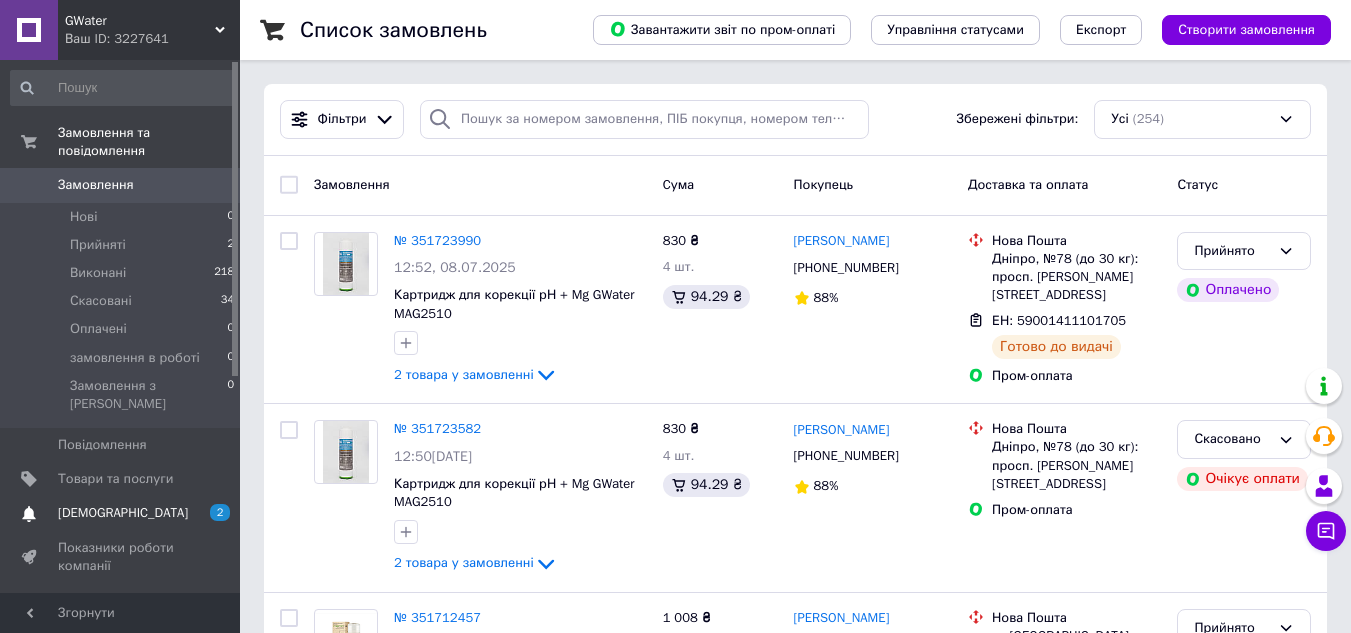 click at bounding box center [29, 513] 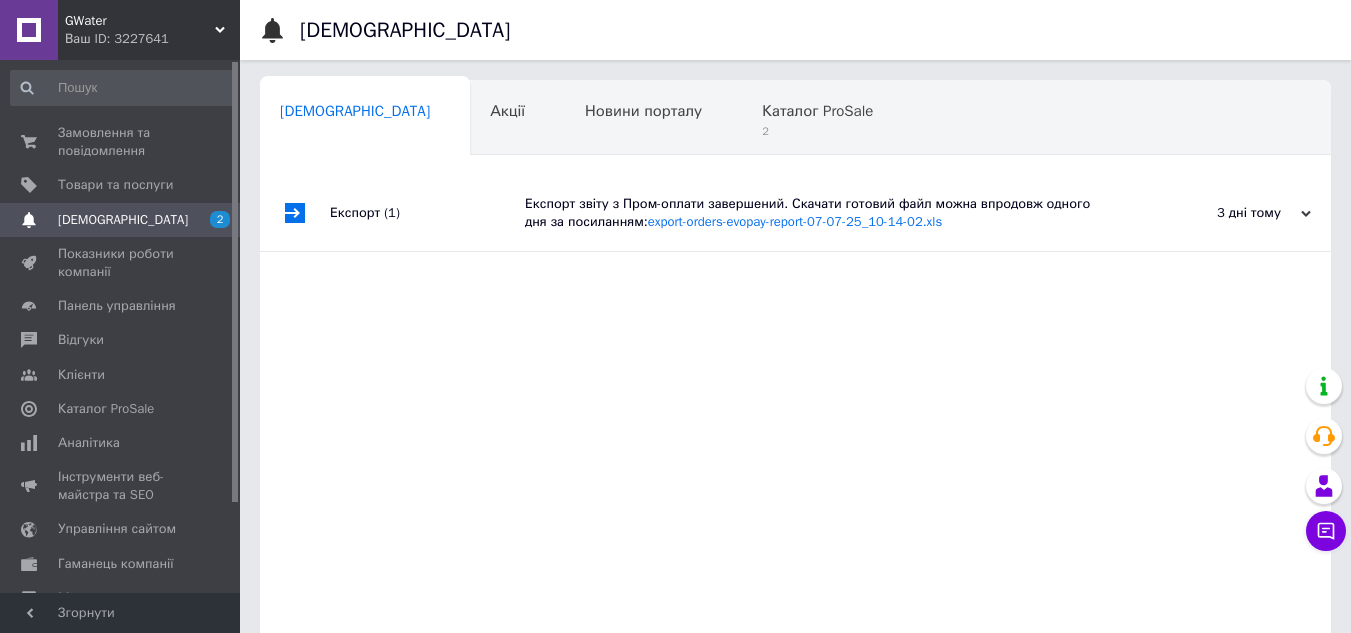 click on "Експорт   (1)" at bounding box center (427, 213) 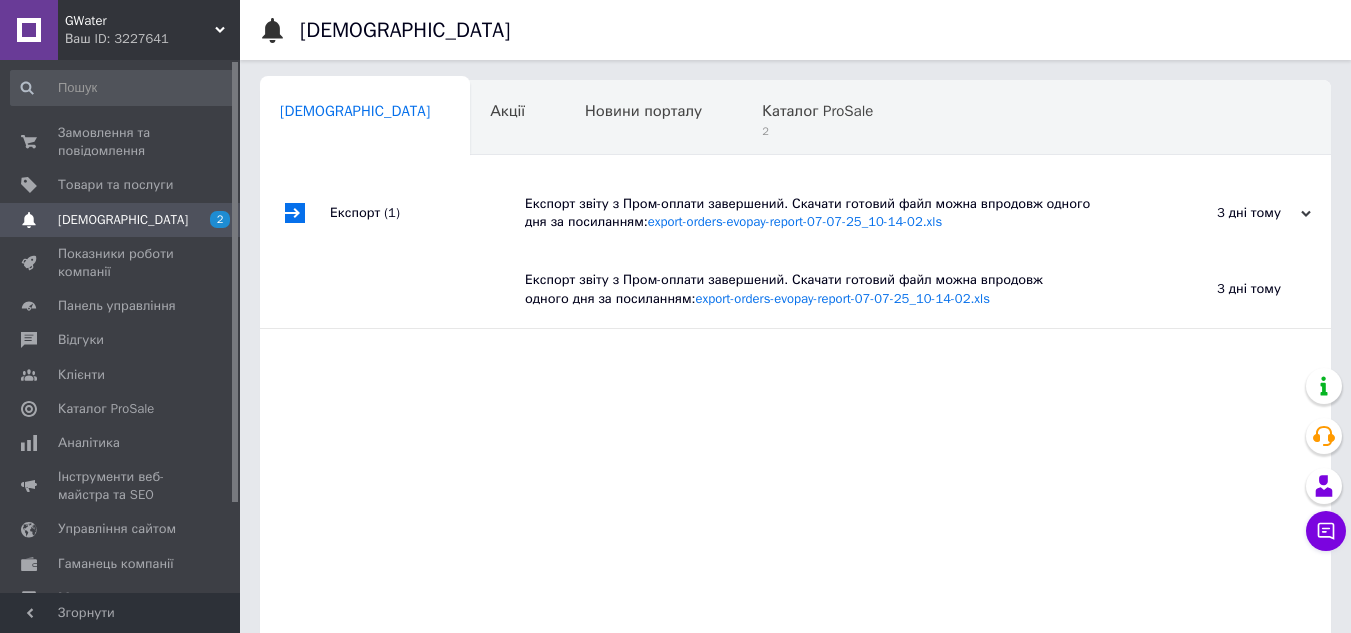 click on "Експорт   (1)" at bounding box center [427, 213] 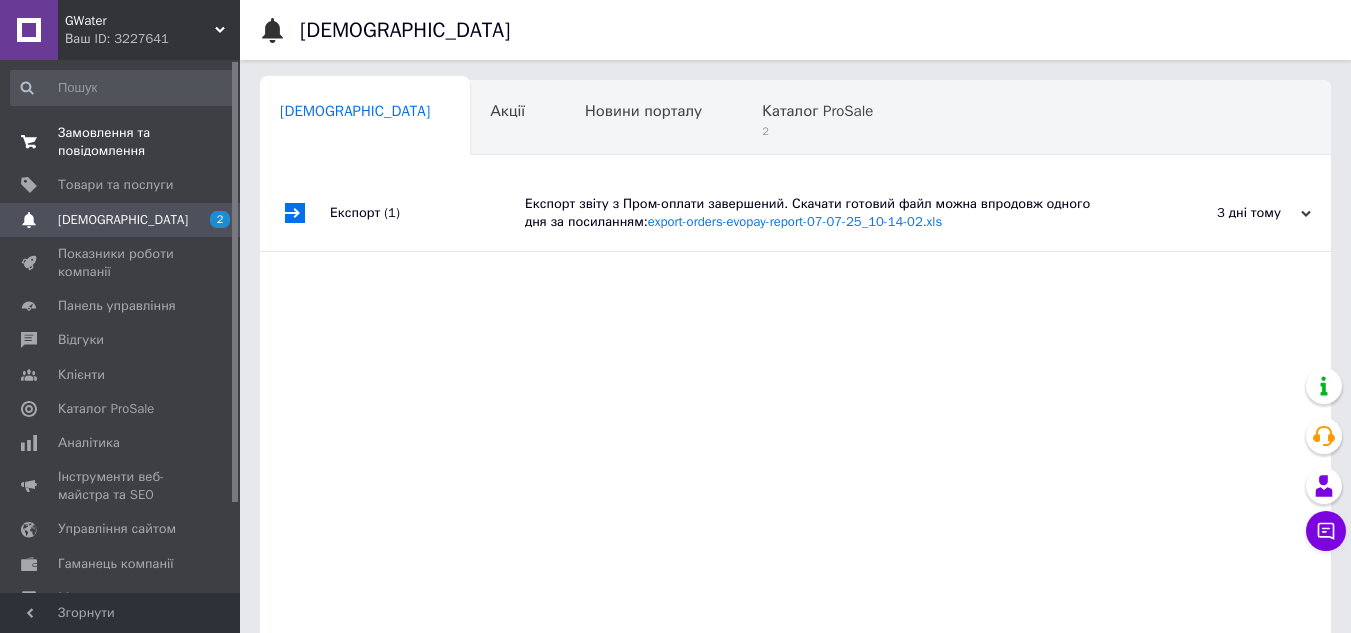 click on "0 0" at bounding box center [212, 142] 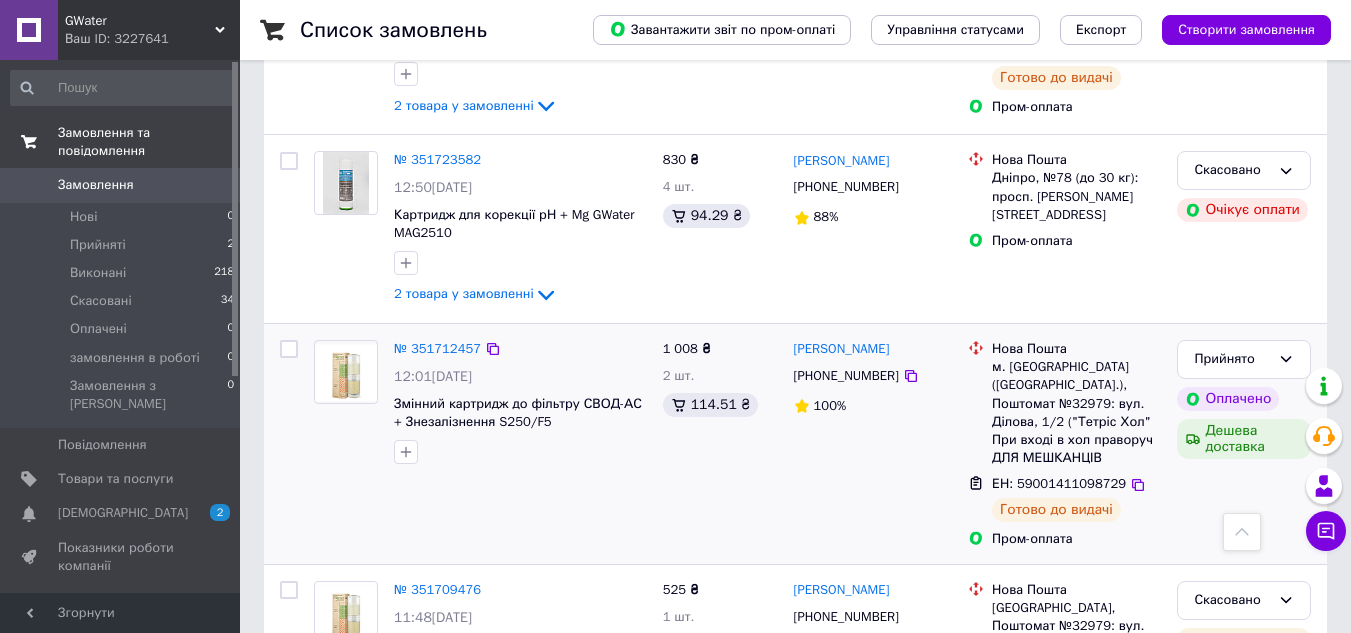 scroll, scrollTop: 0, scrollLeft: 0, axis: both 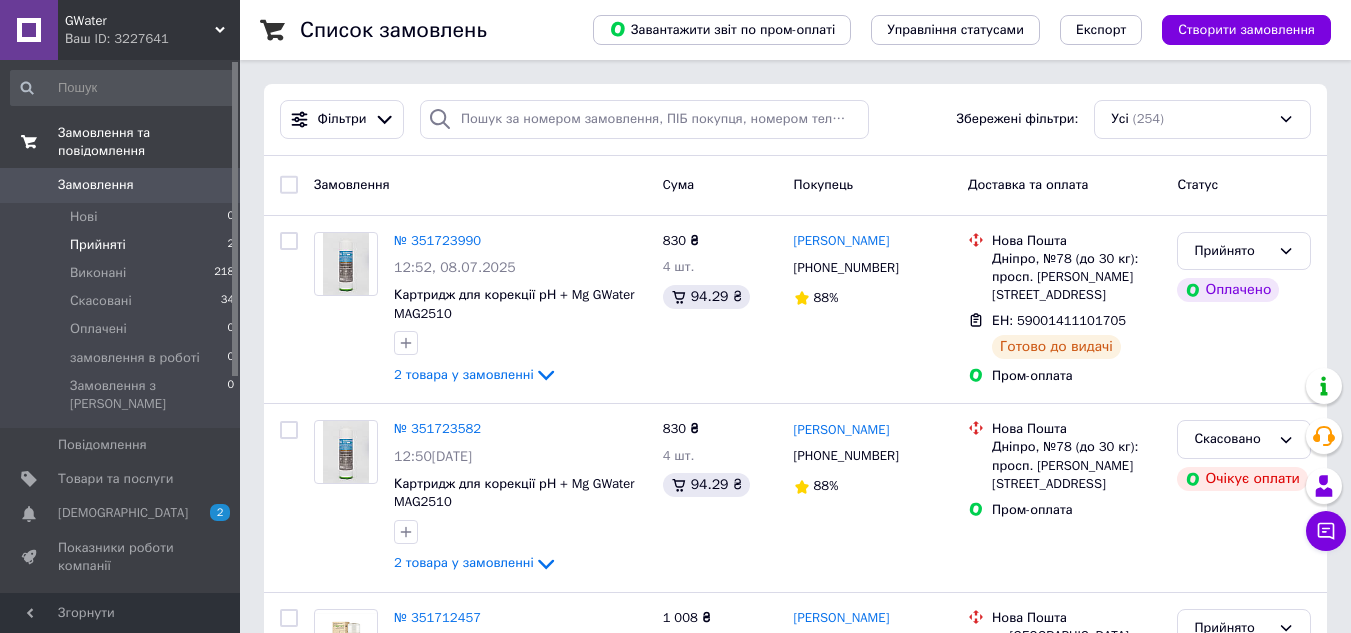 click on "Прийняті" at bounding box center [98, 245] 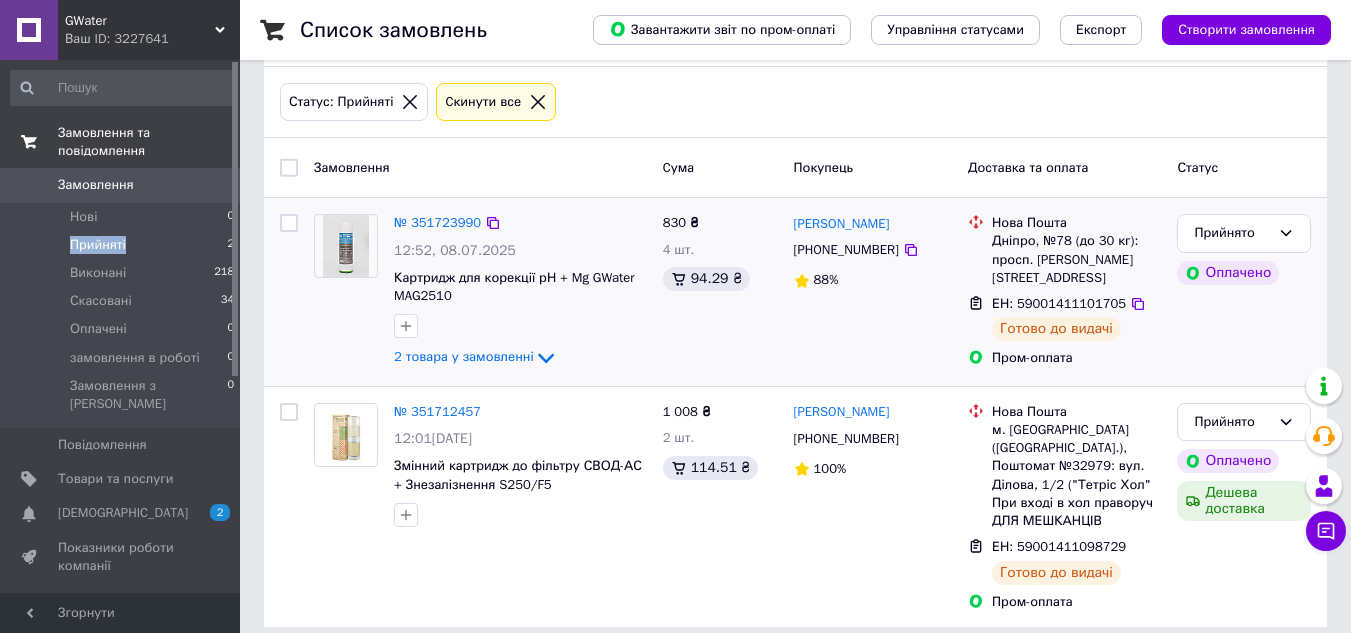 scroll, scrollTop: 0, scrollLeft: 0, axis: both 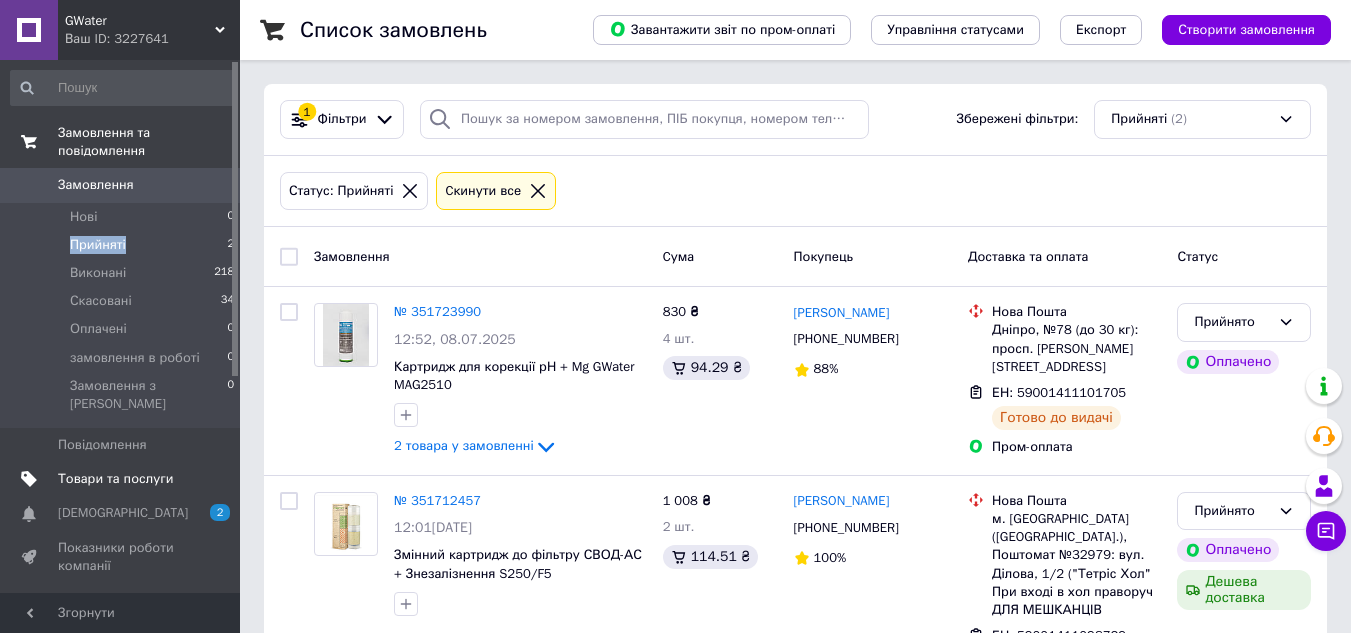 click on "Товари та послуги" at bounding box center (115, 479) 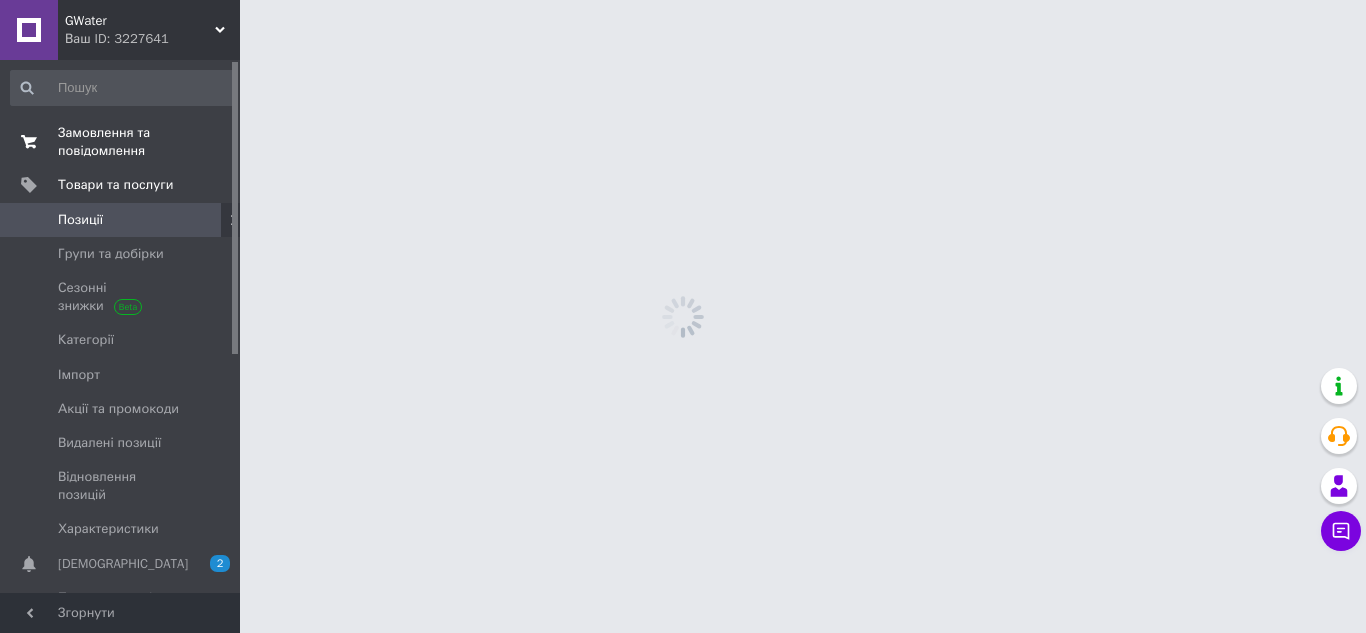 click on "0 0" at bounding box center (212, 142) 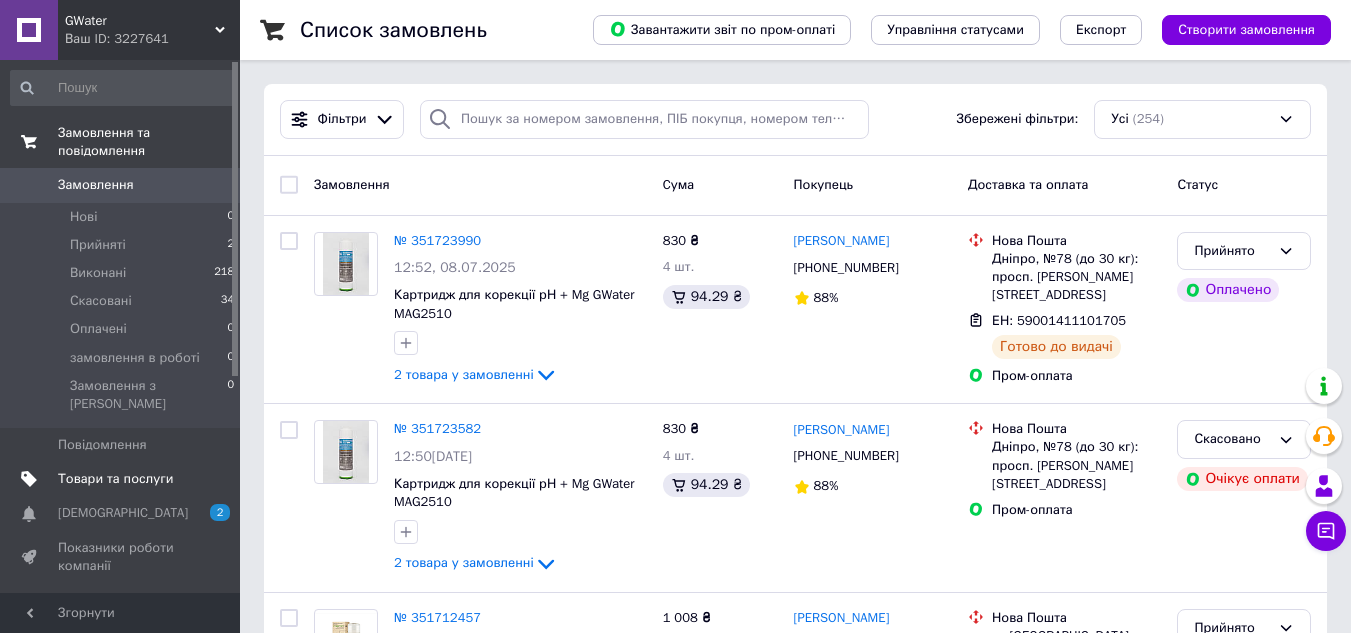click on "Товари та послуги" at bounding box center (115, 479) 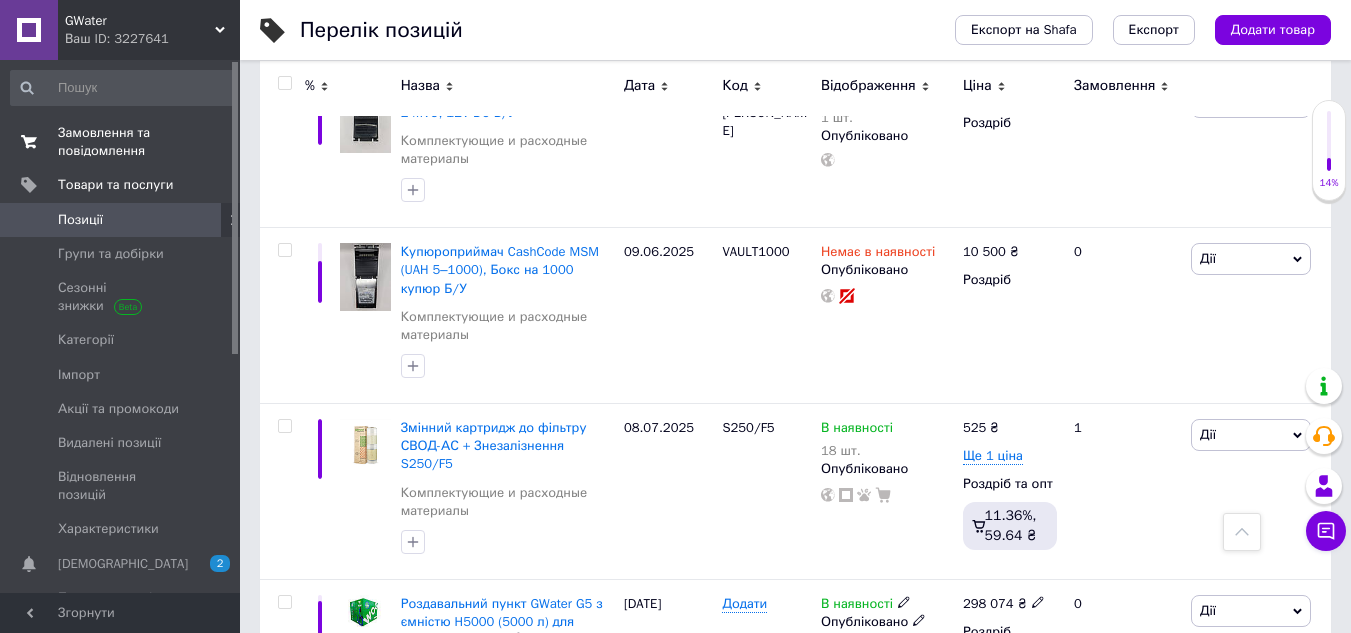 scroll, scrollTop: 1200, scrollLeft: 0, axis: vertical 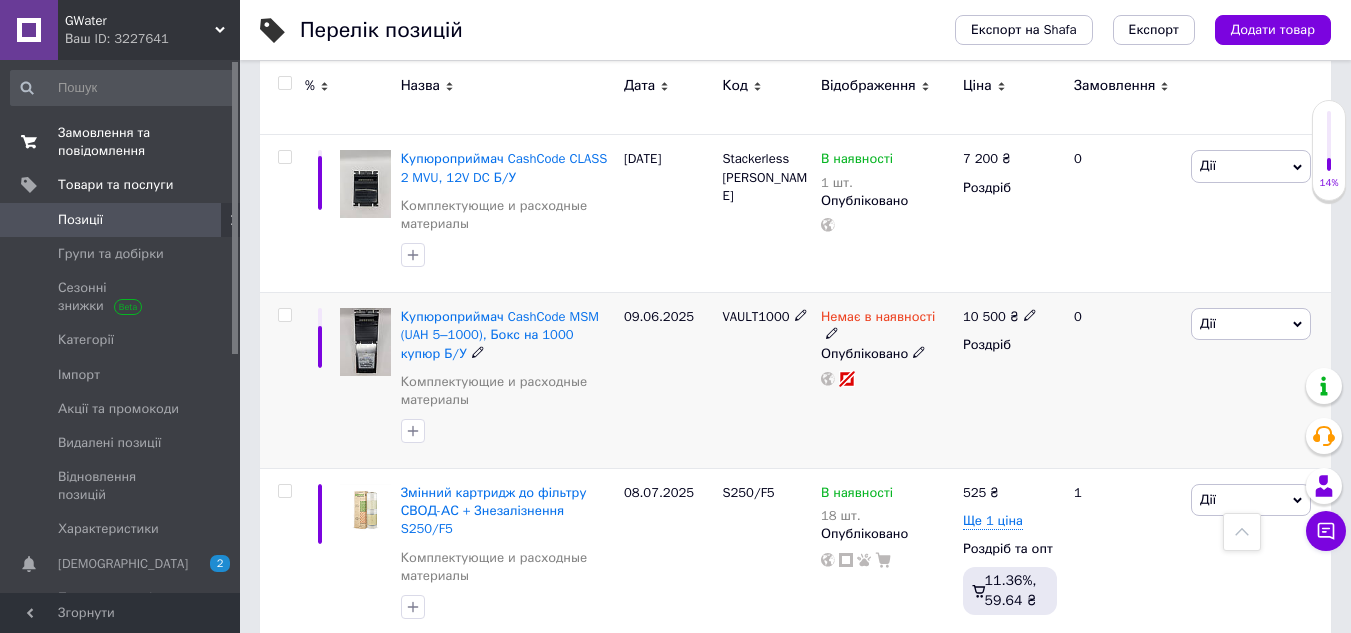 click 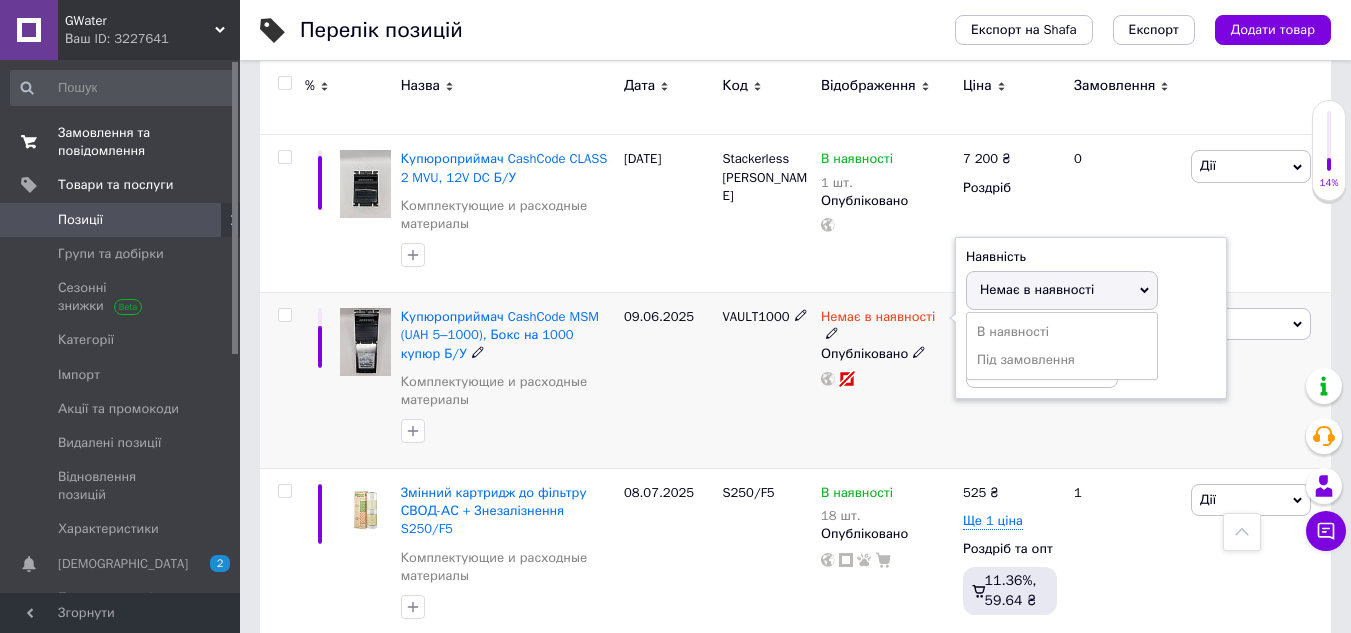 click 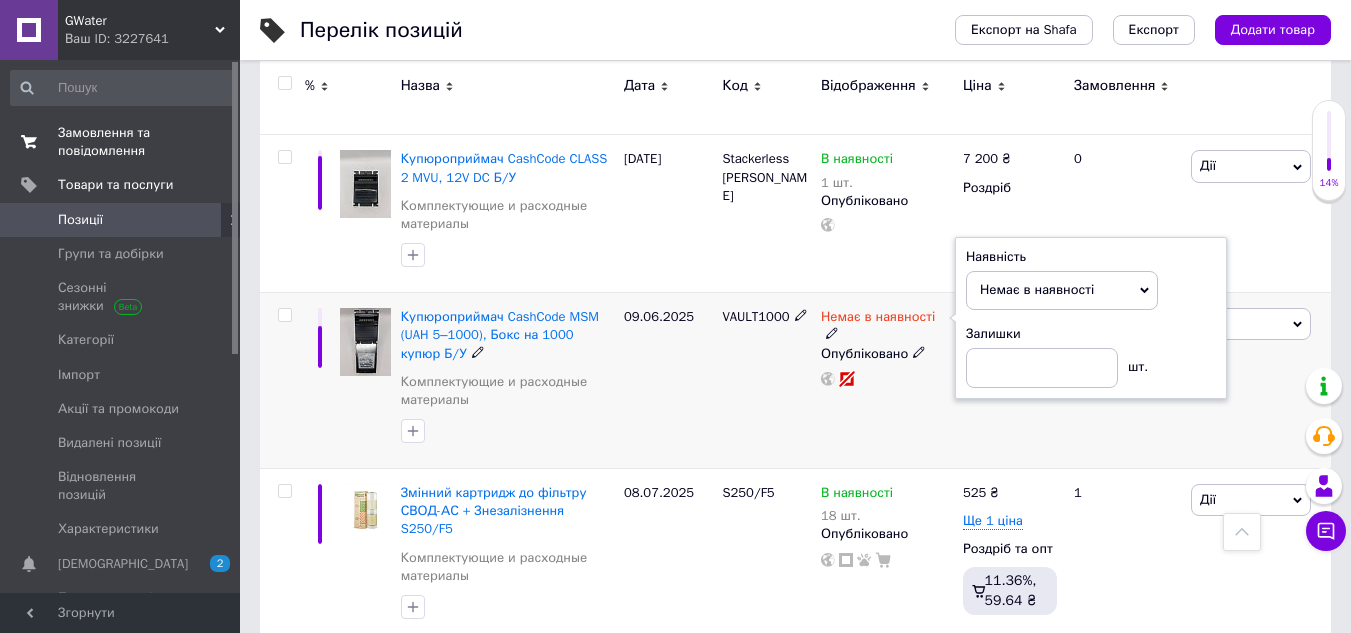 click 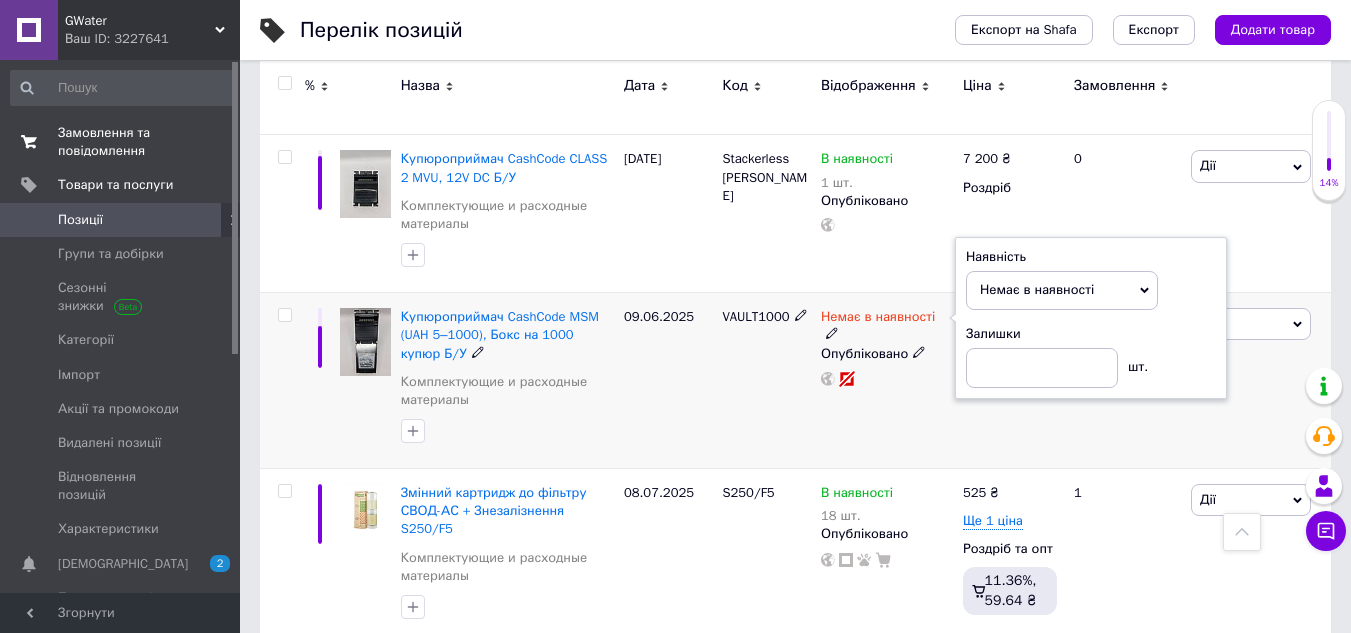 click on "[PERSON_NAME] Підняти на початок групи Копіювати Знижка Подарунок Супутні Приховати Ярлик Додати на вітрину Додати в кампанію Каталог ProSale Видалити" at bounding box center (1258, 381) 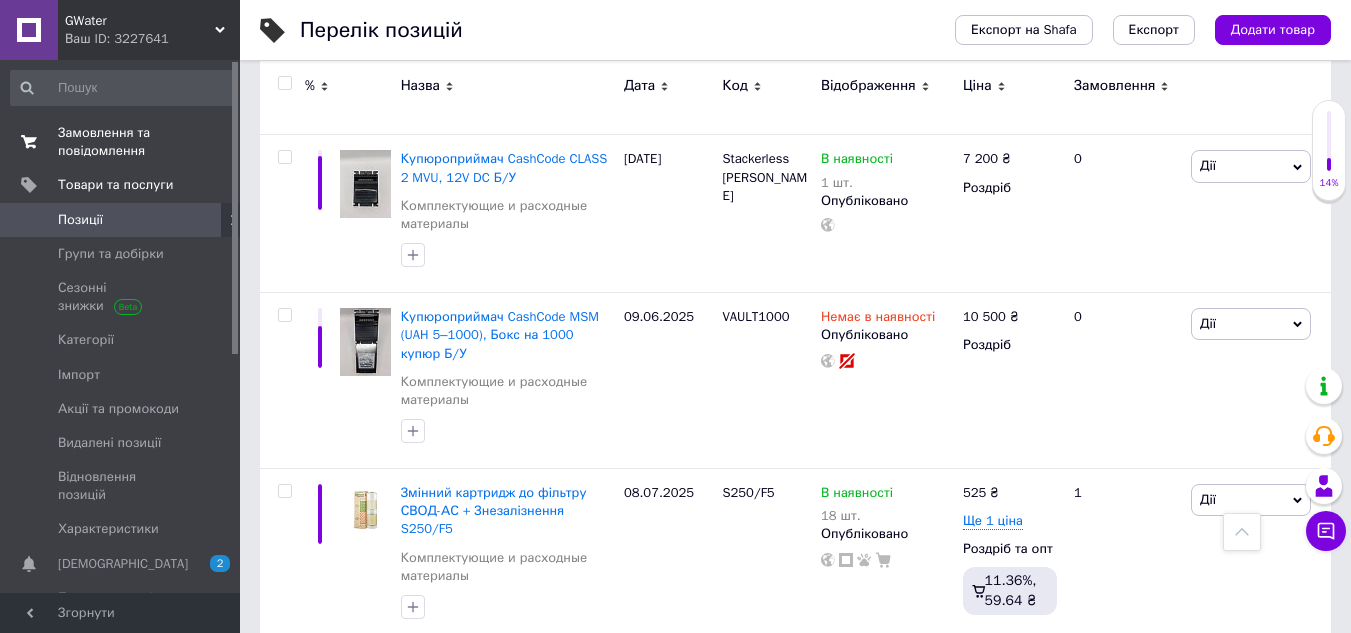 click on "Замовлення та повідомлення" at bounding box center [121, 142] 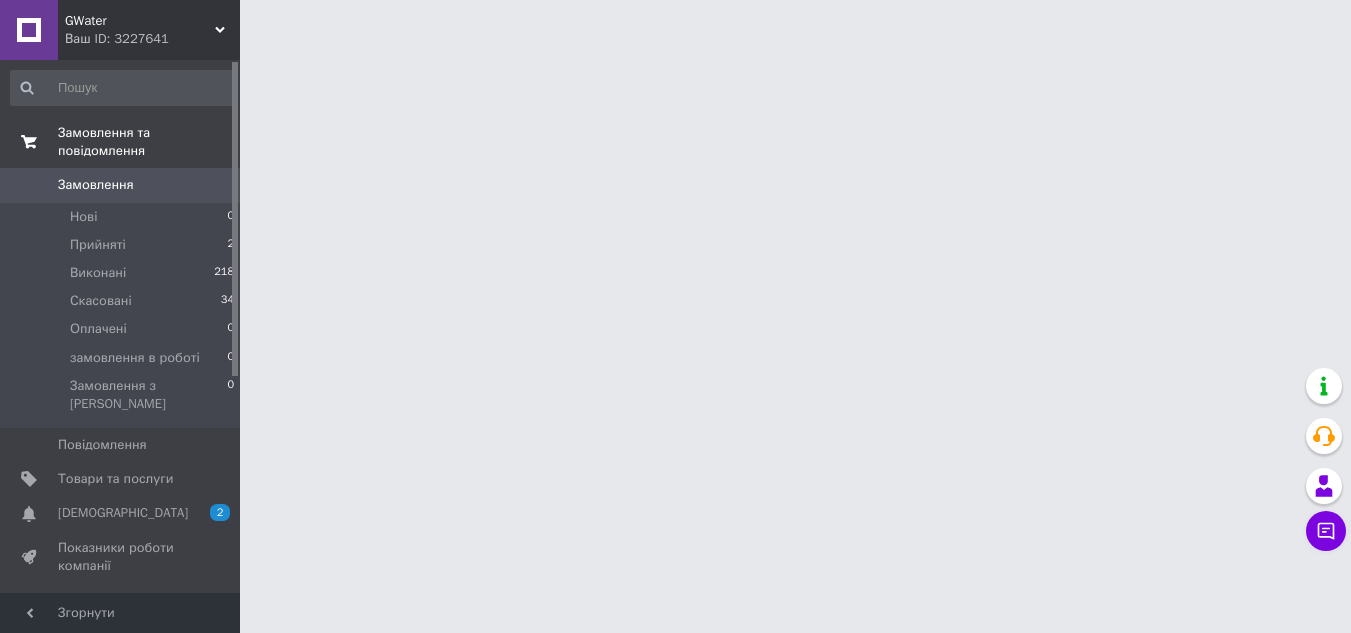 scroll, scrollTop: 0, scrollLeft: 0, axis: both 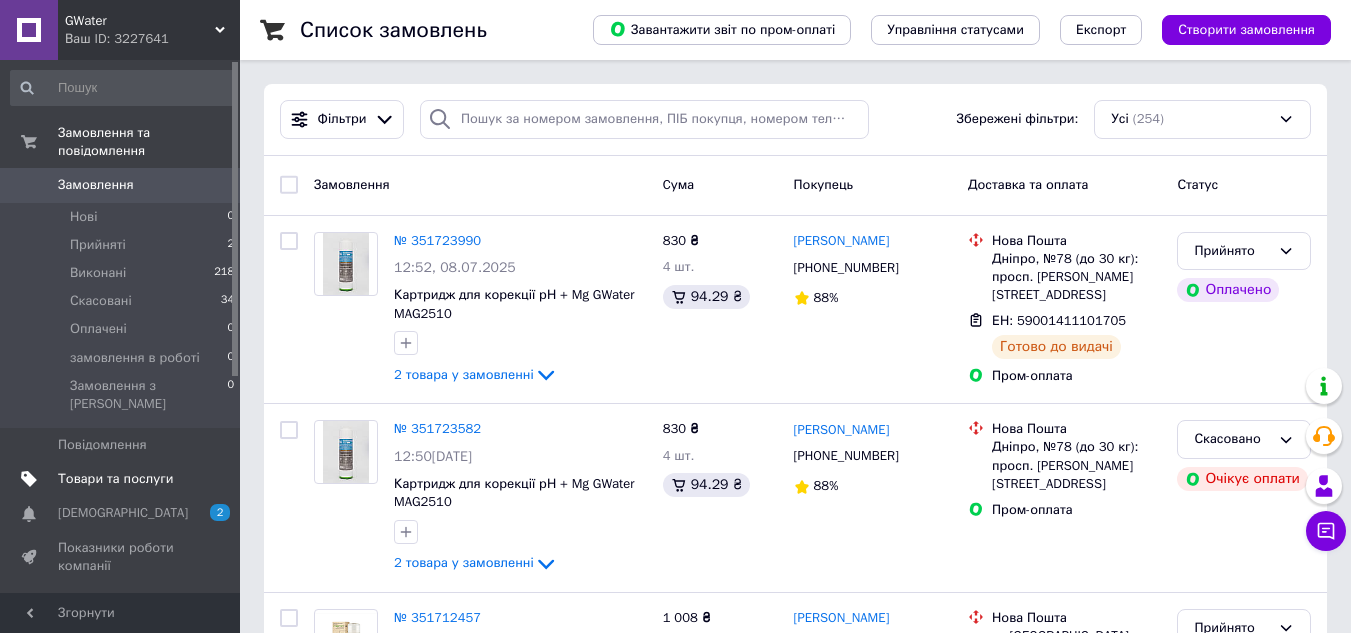click on "Товари та послуги" at bounding box center [123, 479] 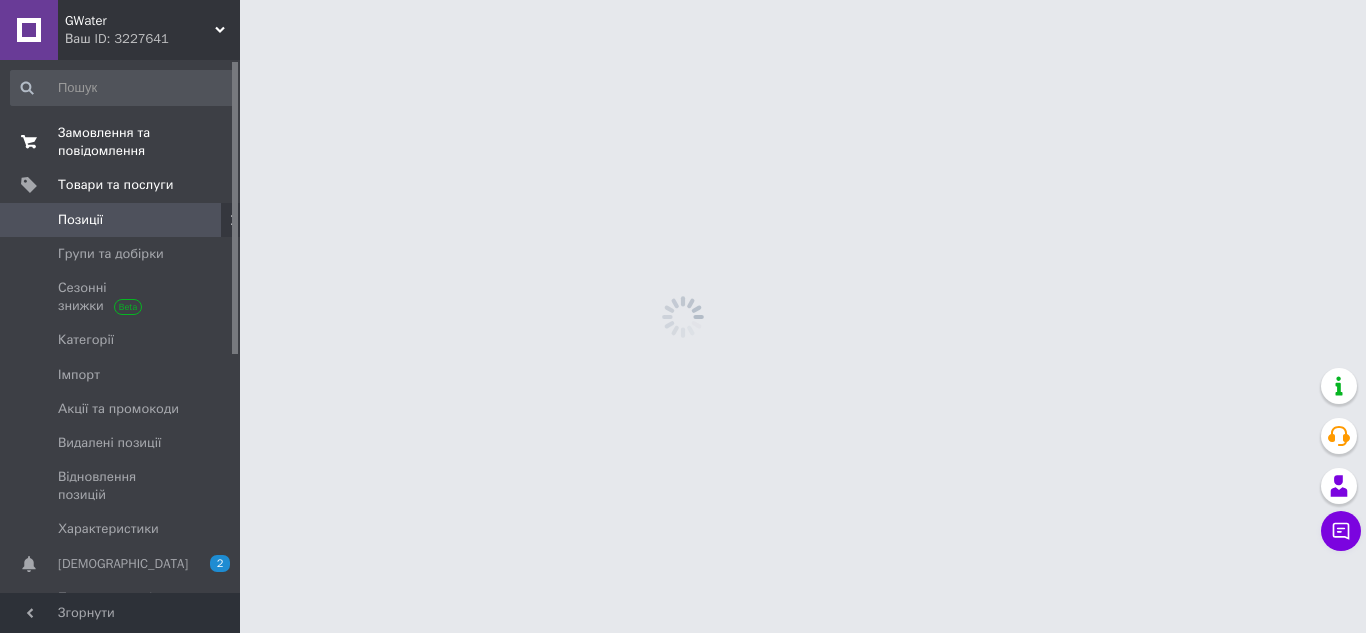 click on "Замовлення та повідомлення" at bounding box center [121, 142] 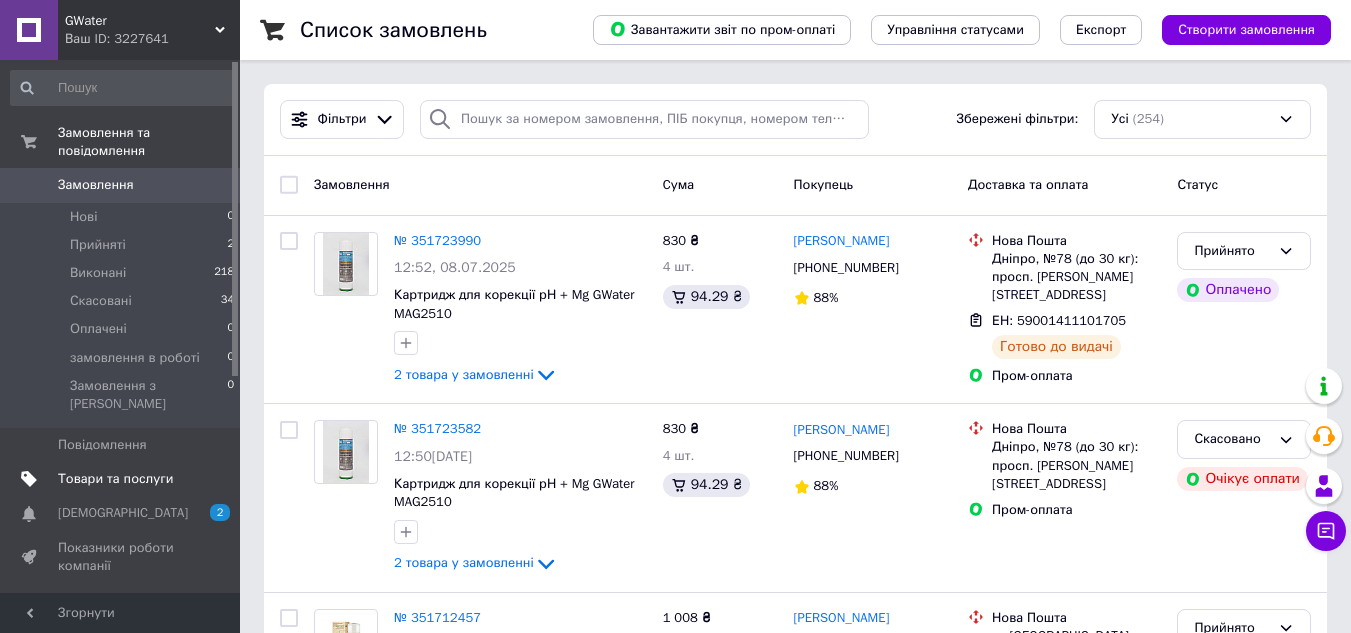 click at bounding box center (212, 479) 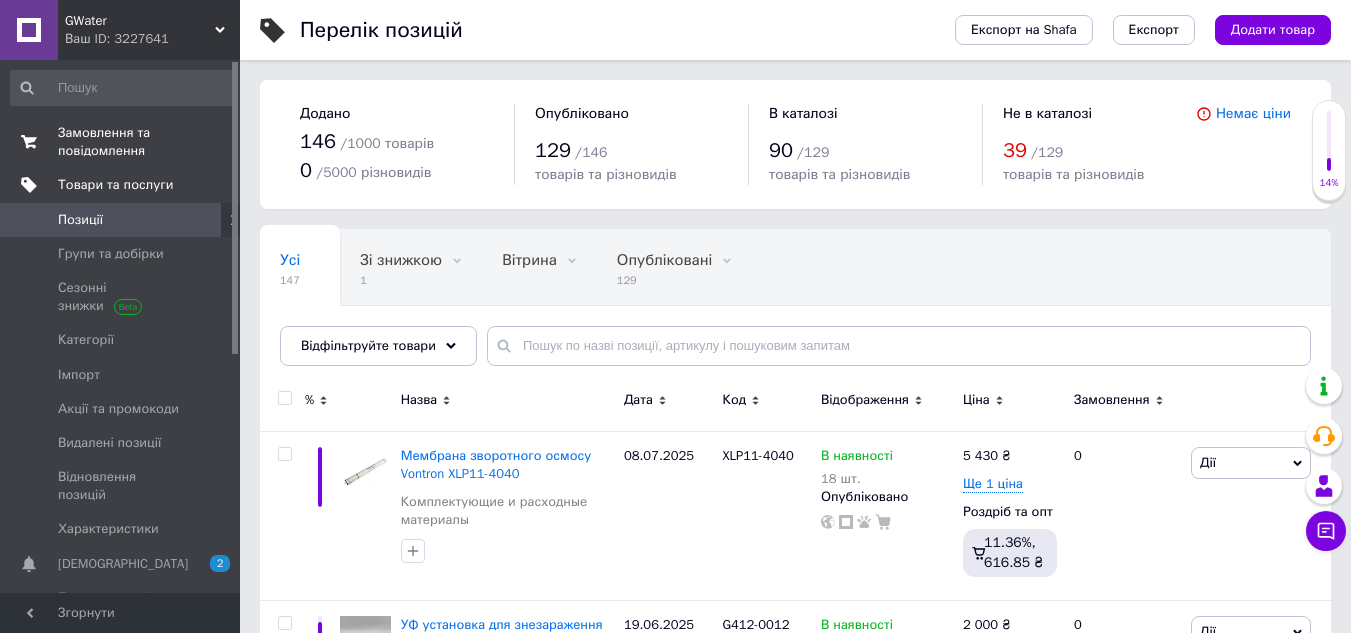 click on "Замовлення та повідомлення" at bounding box center [121, 142] 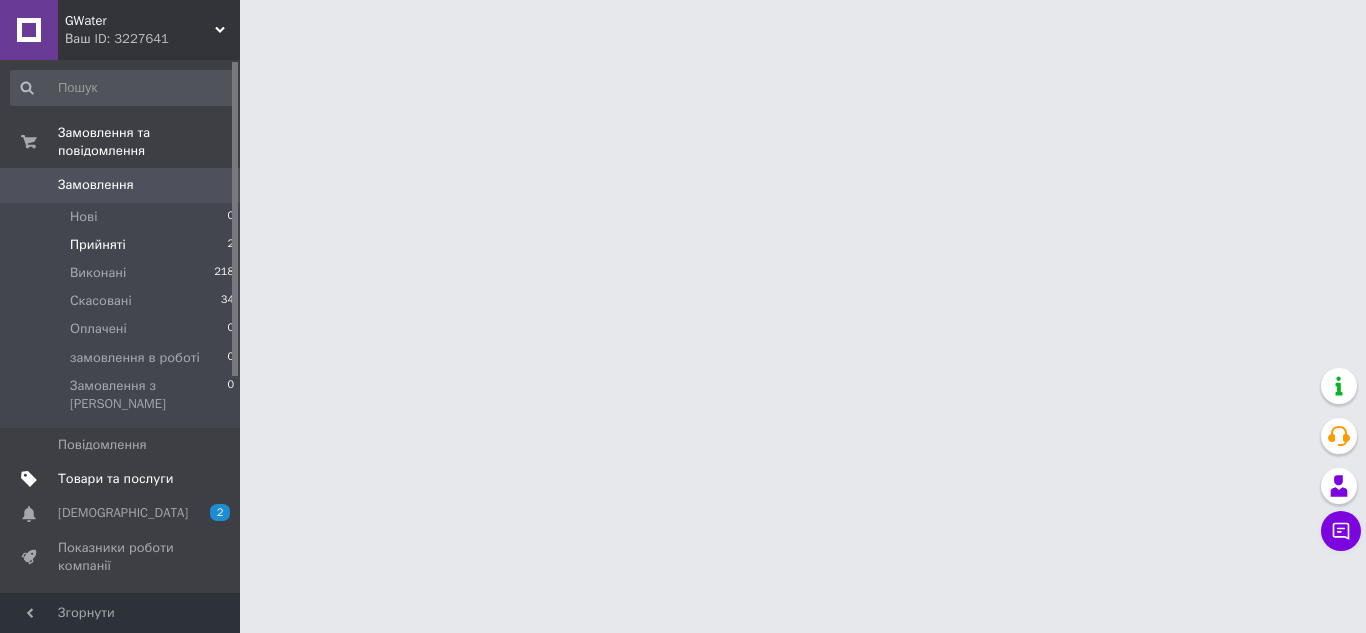 click on "Прийняті" at bounding box center [98, 245] 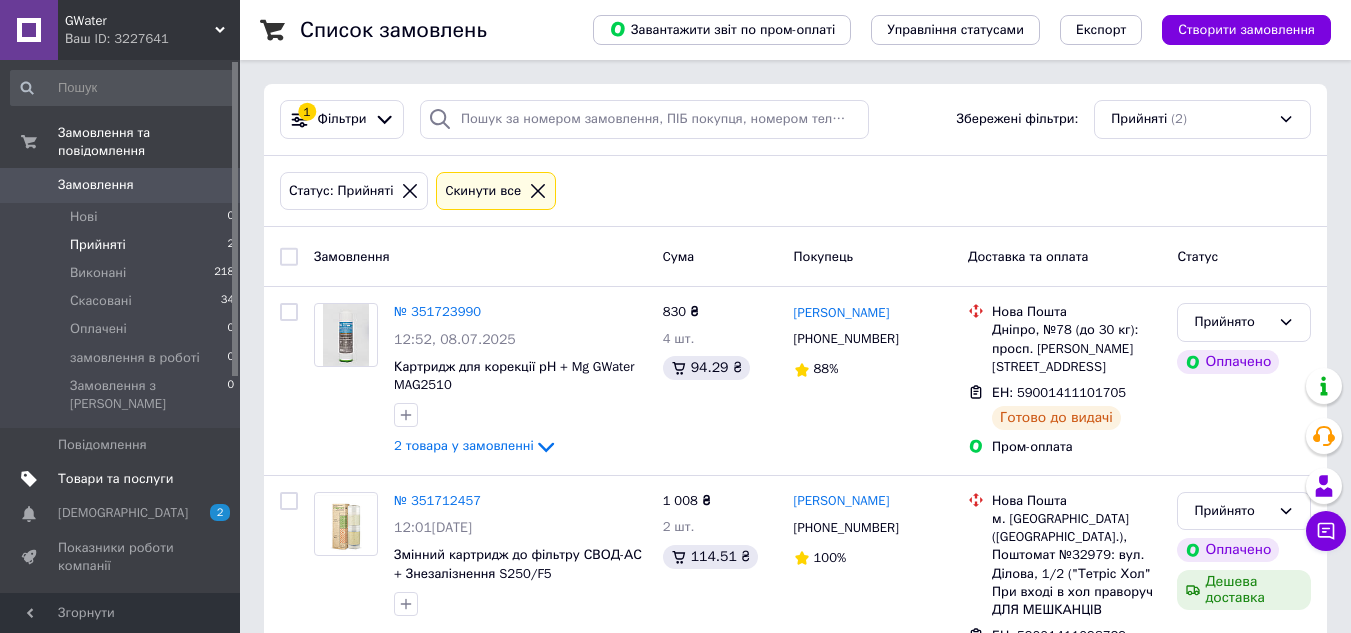 click on "Статус: Прийняті Cкинути все" at bounding box center (795, 191) 